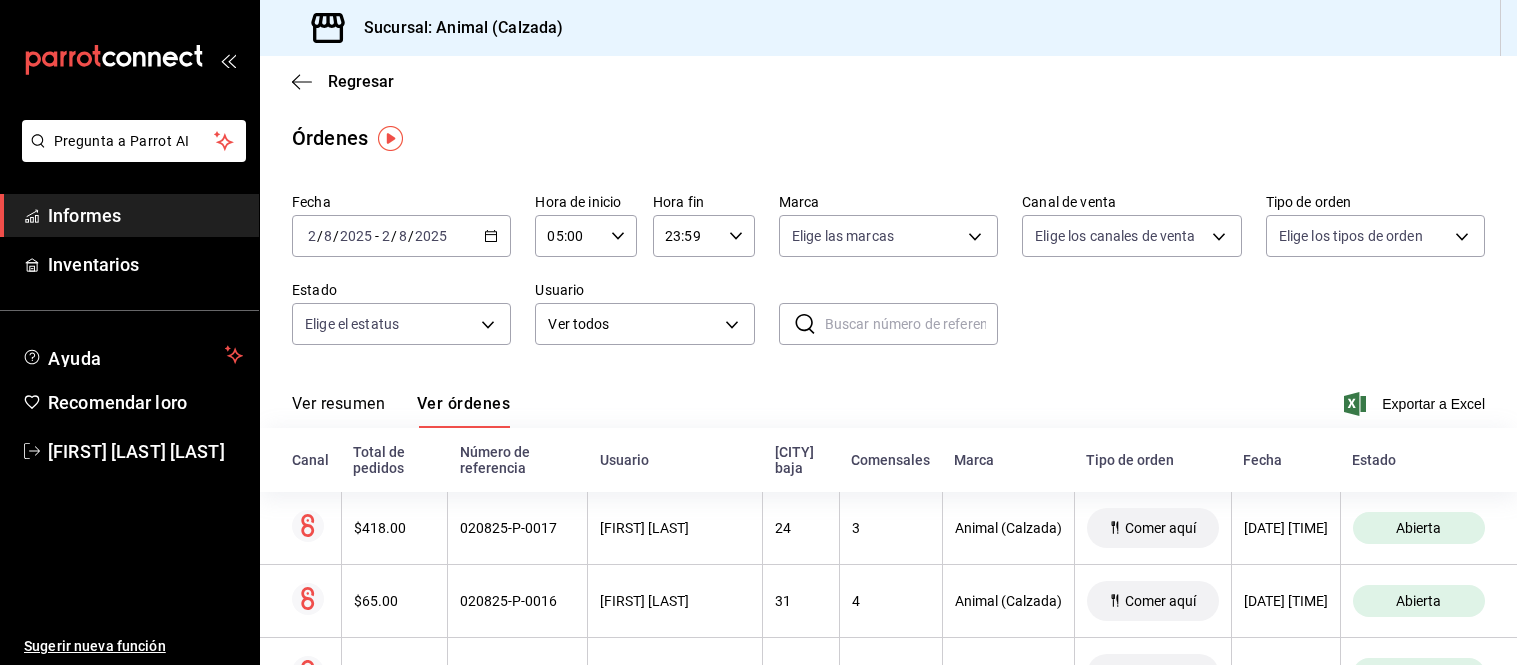scroll, scrollTop: 0, scrollLeft: 0, axis: both 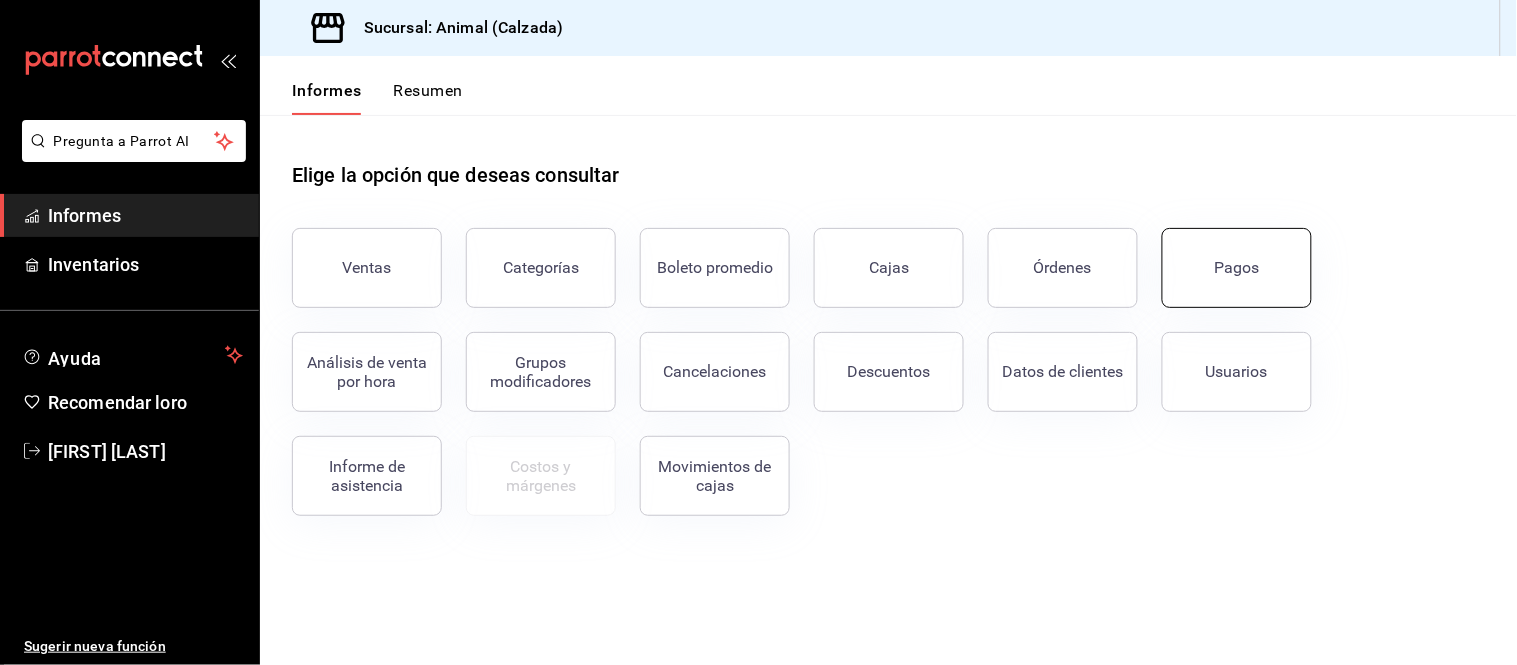 click on "Pagos" at bounding box center [1237, 267] 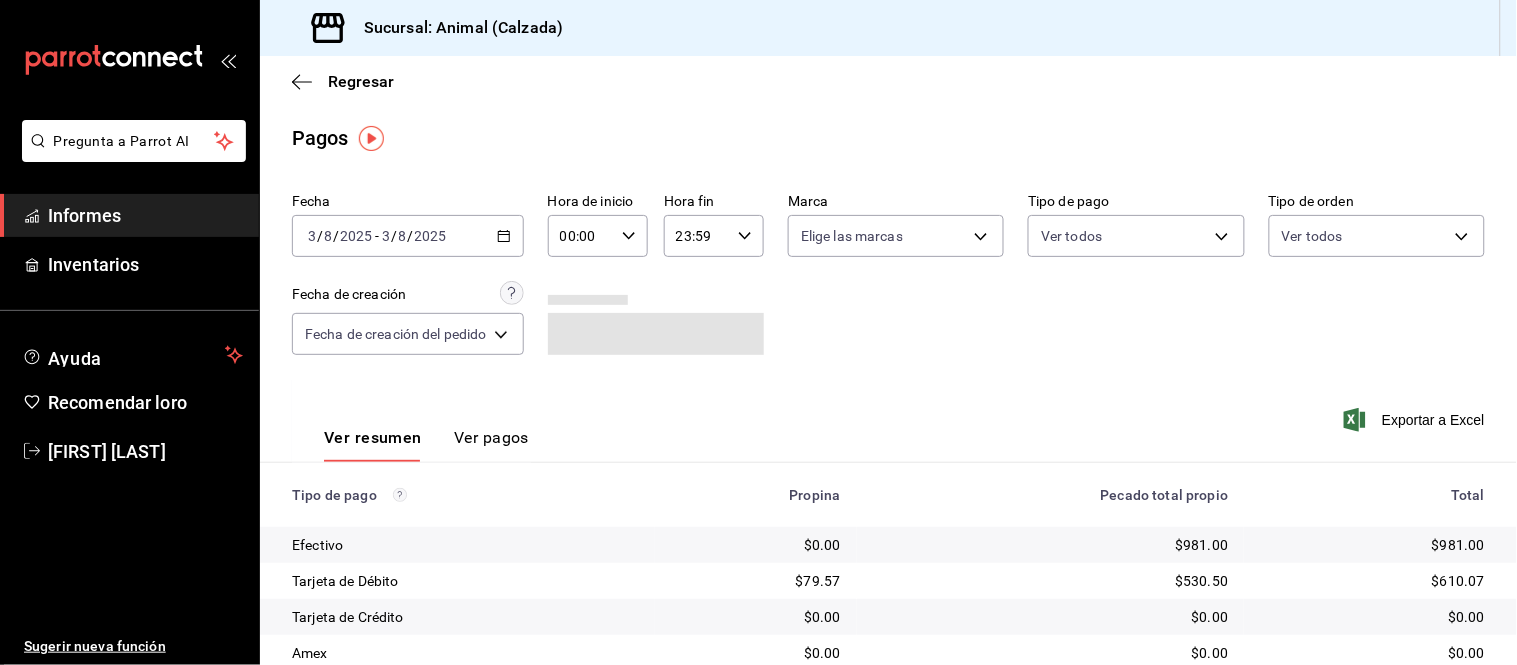 click on "2025-08-03 3 / 8 / 2025 - 2025-08-03 3 / 8 / 2025" at bounding box center (408, 236) 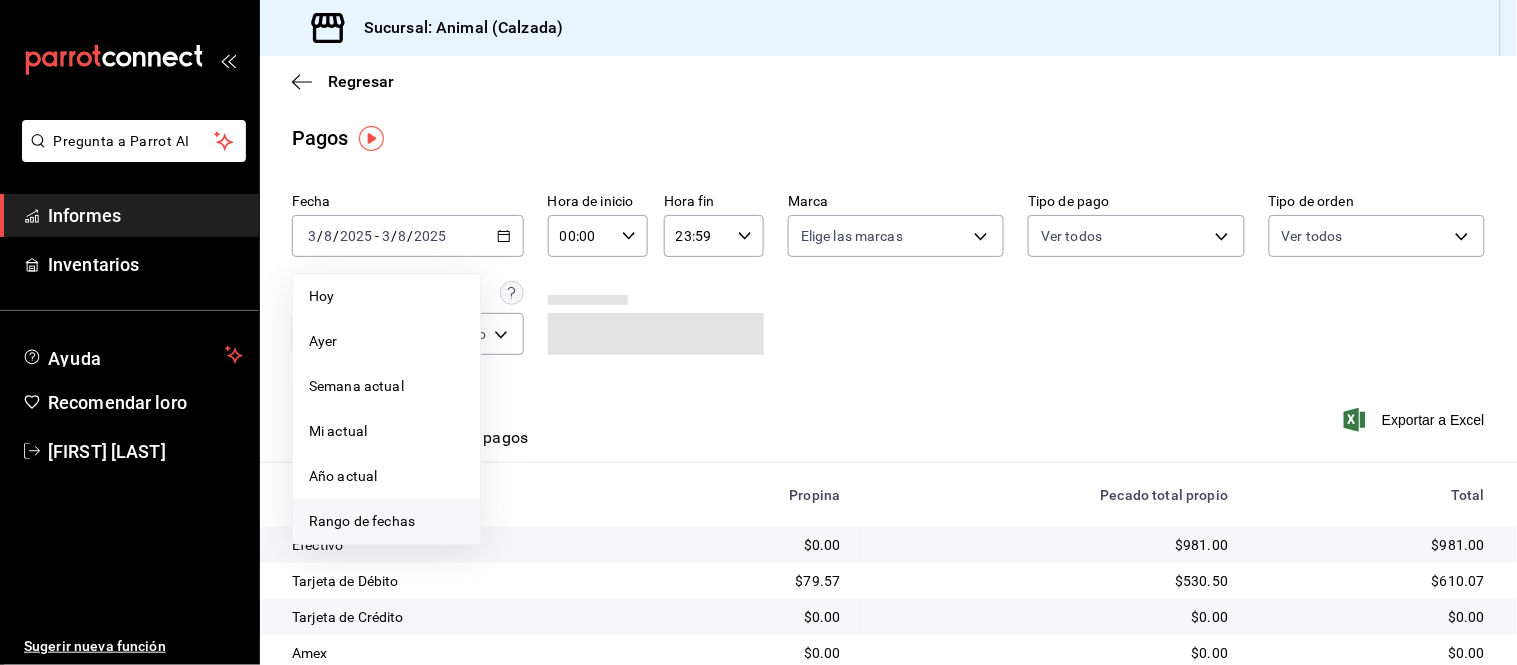 click on "Rango de fechas" at bounding box center (362, 521) 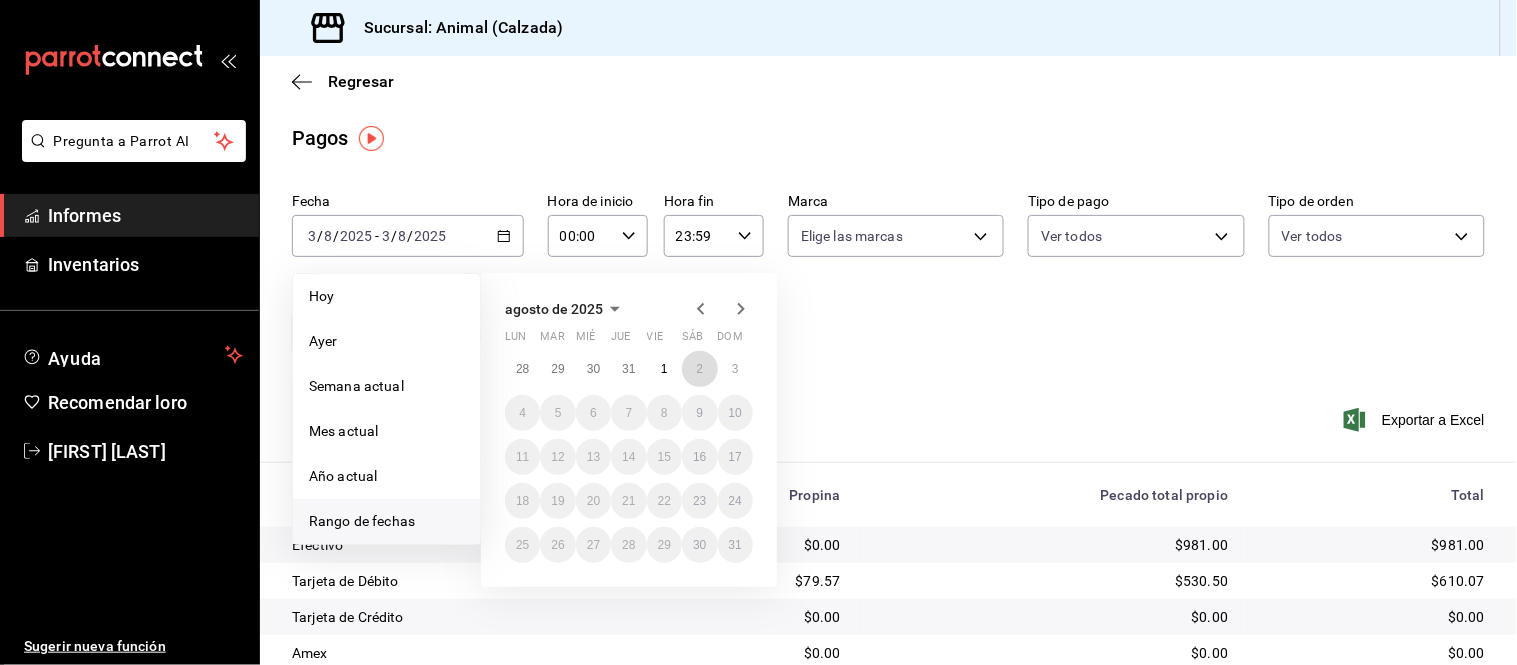 click on "2" at bounding box center (699, 369) 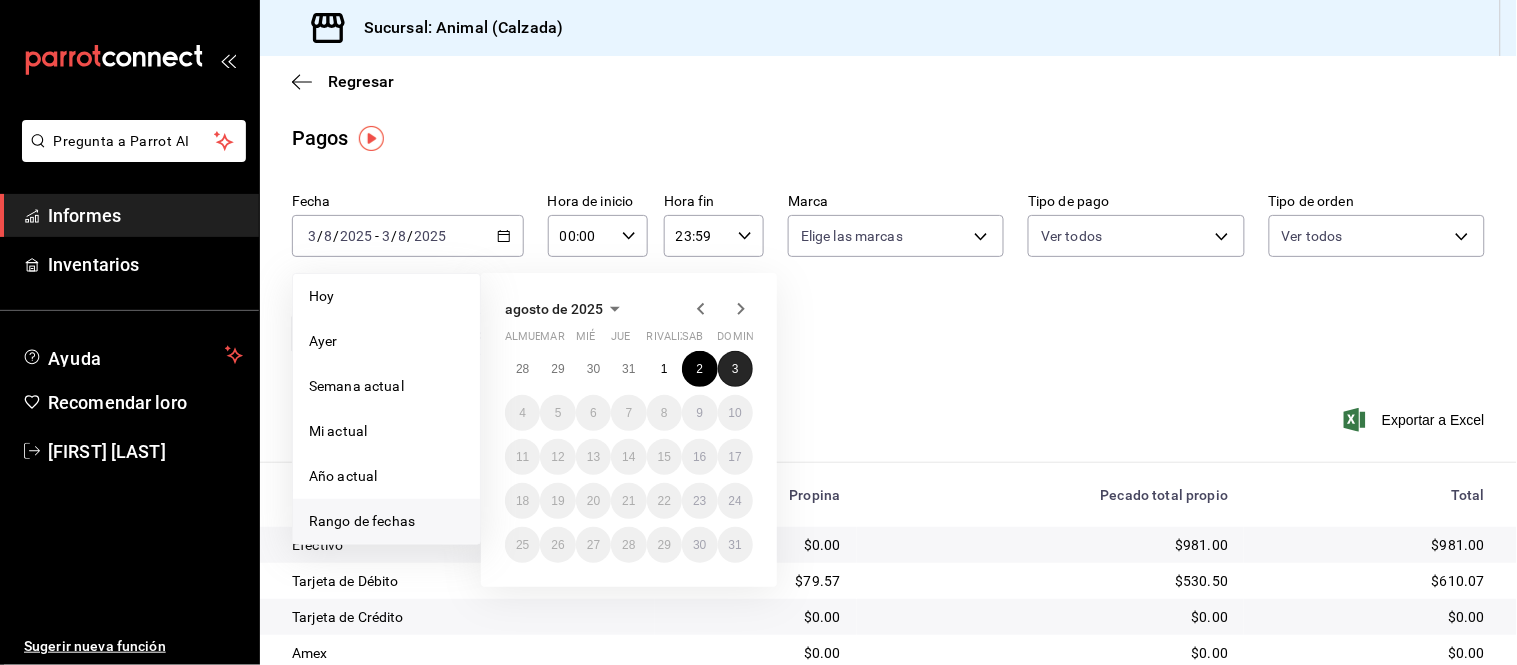 click on "3" at bounding box center (735, 369) 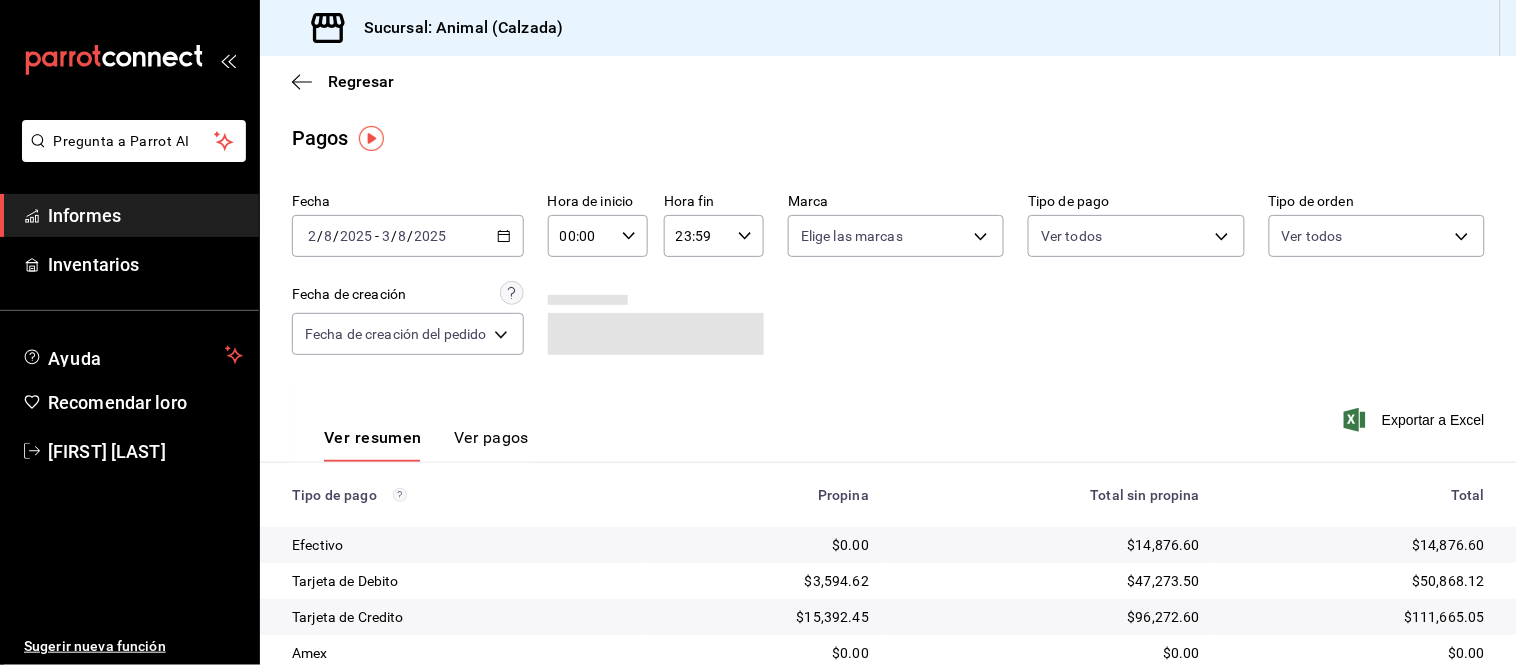click 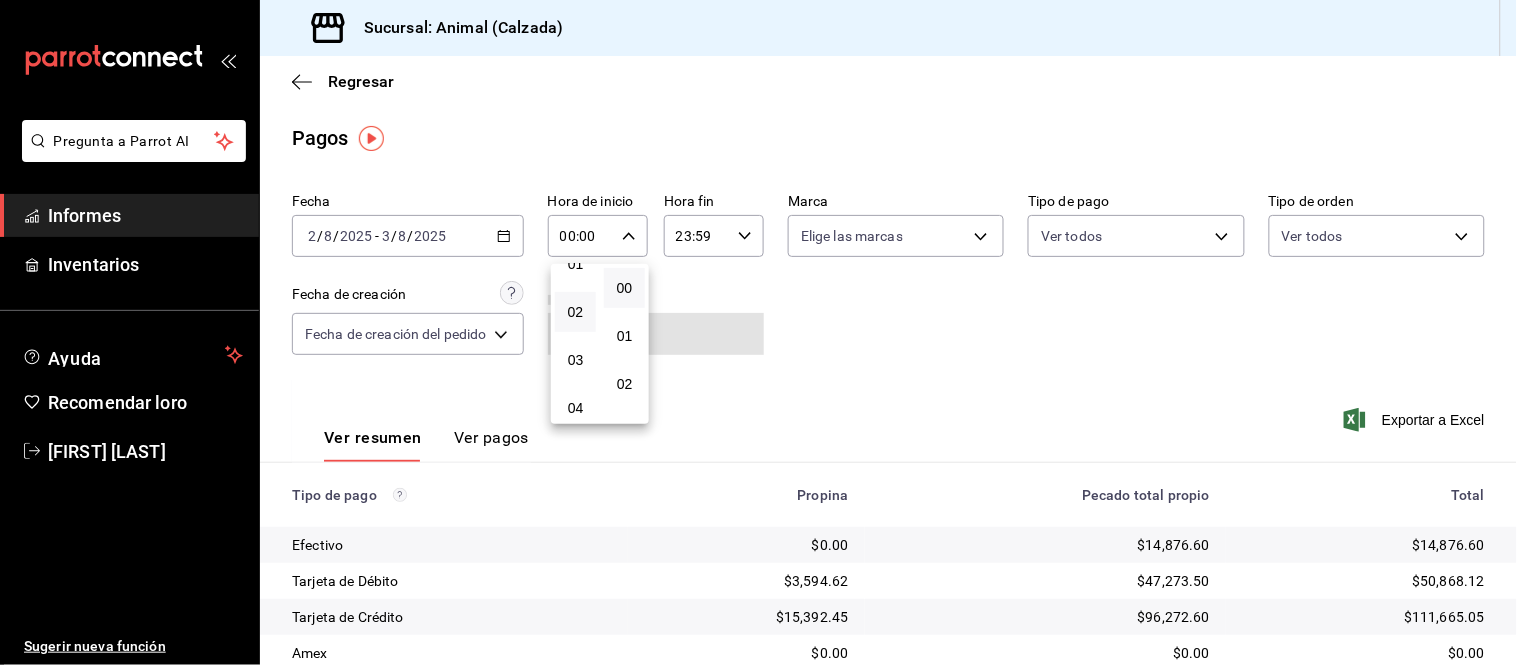 scroll, scrollTop: 111, scrollLeft: 0, axis: vertical 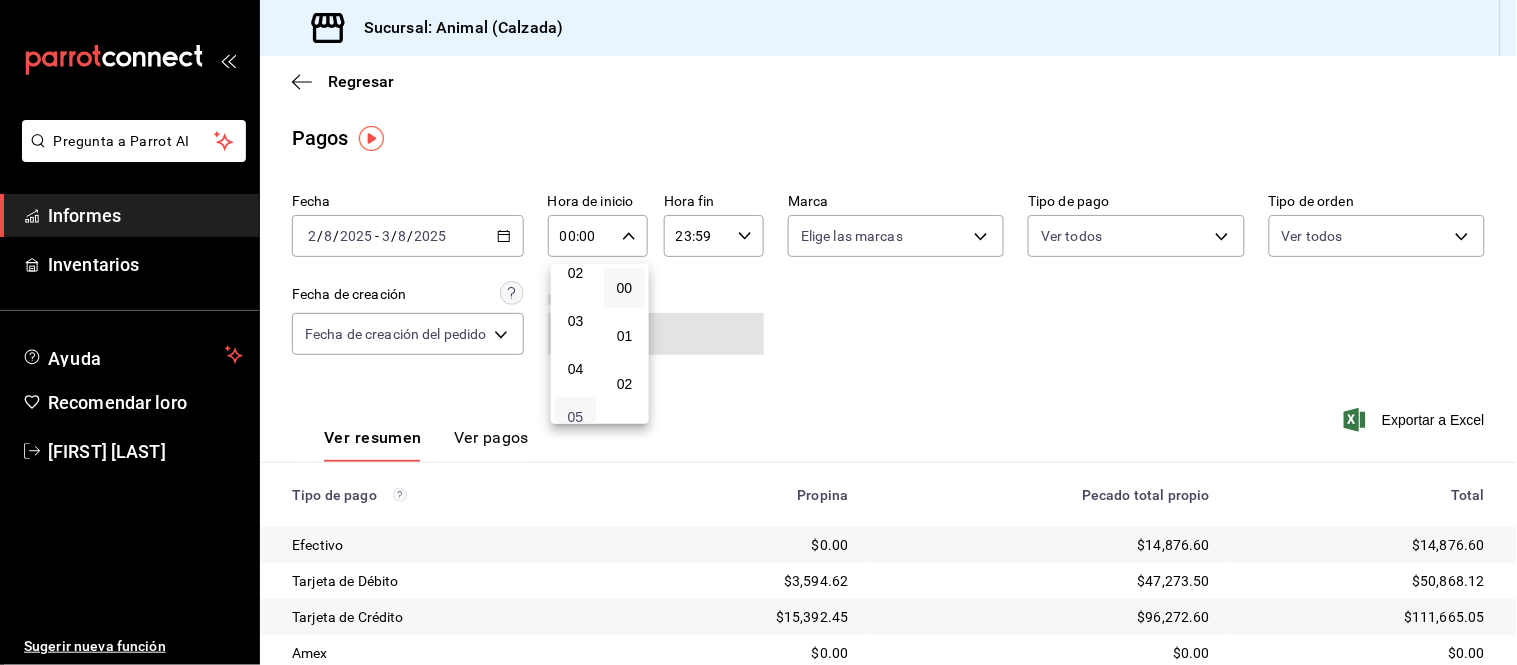 click on "05" at bounding box center [576, 417] 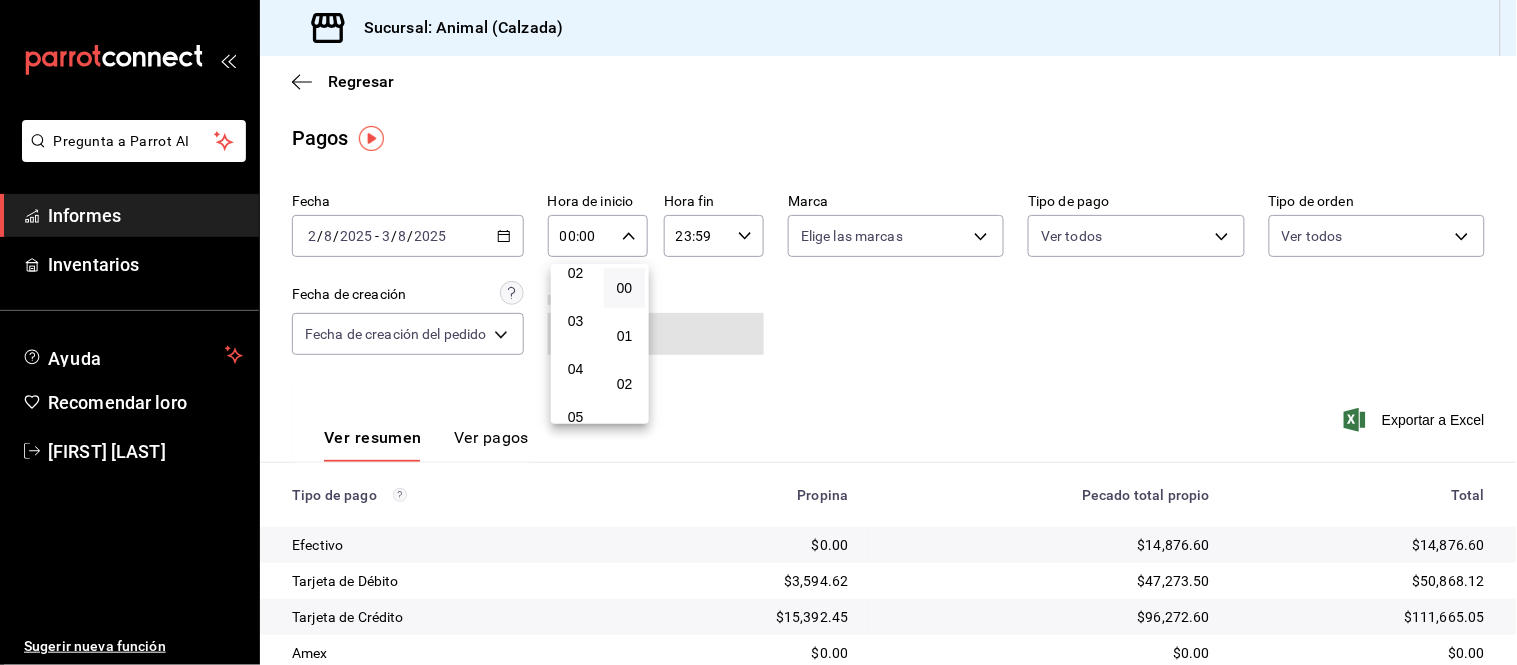 type on "05:00" 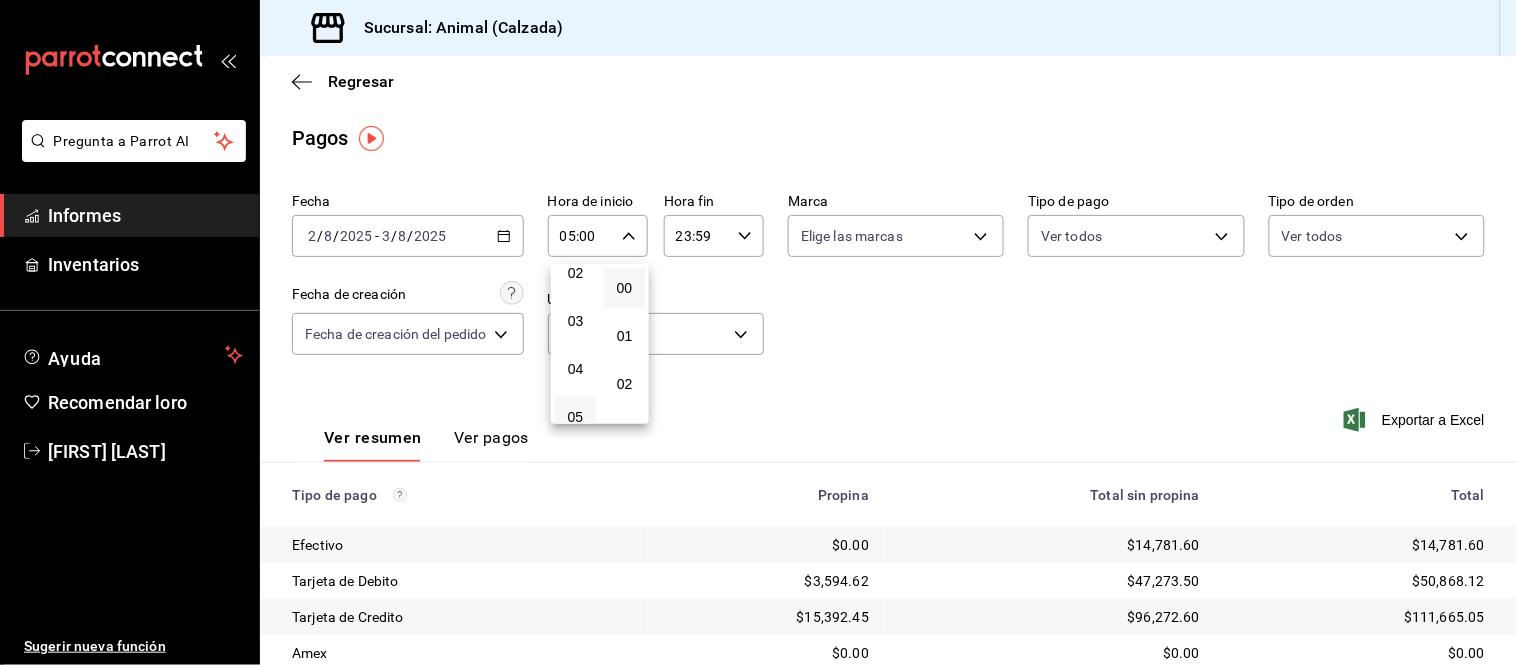 click at bounding box center (758, 332) 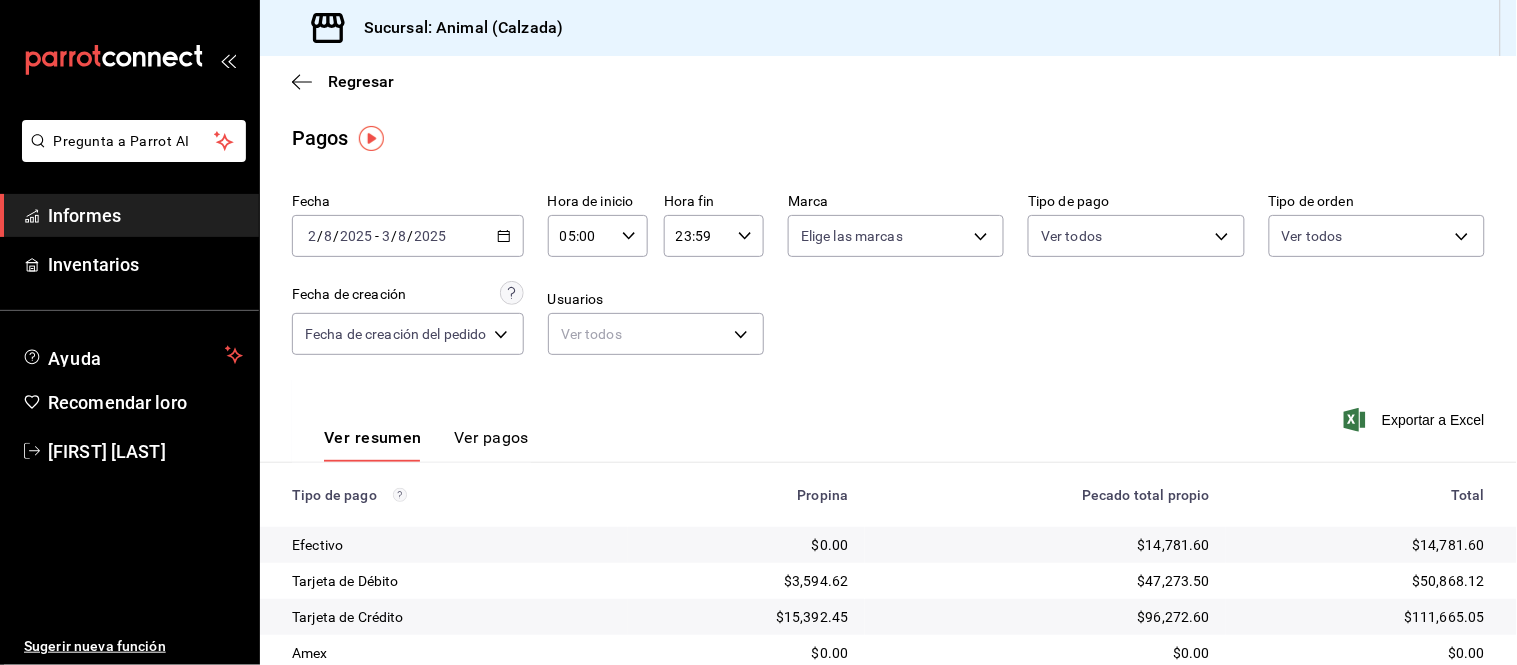 click 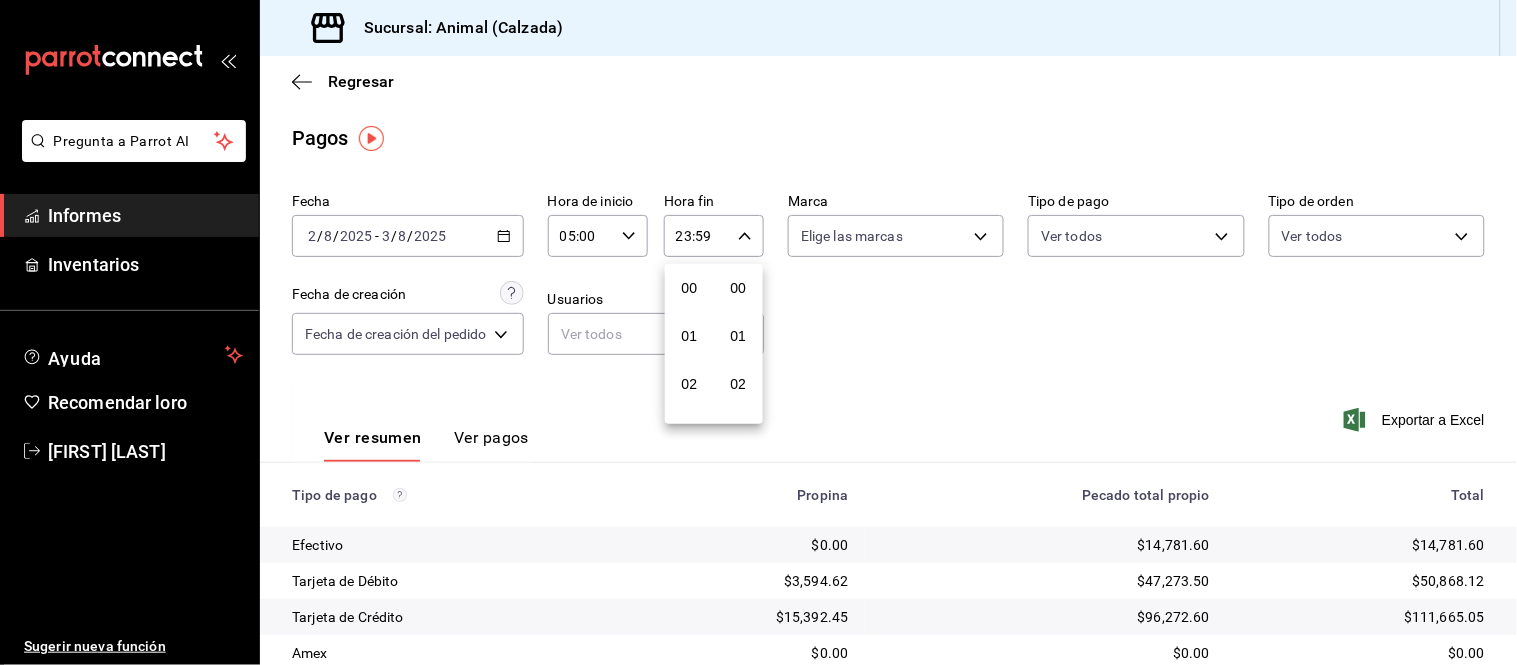 scroll, scrollTop: 981, scrollLeft: 0, axis: vertical 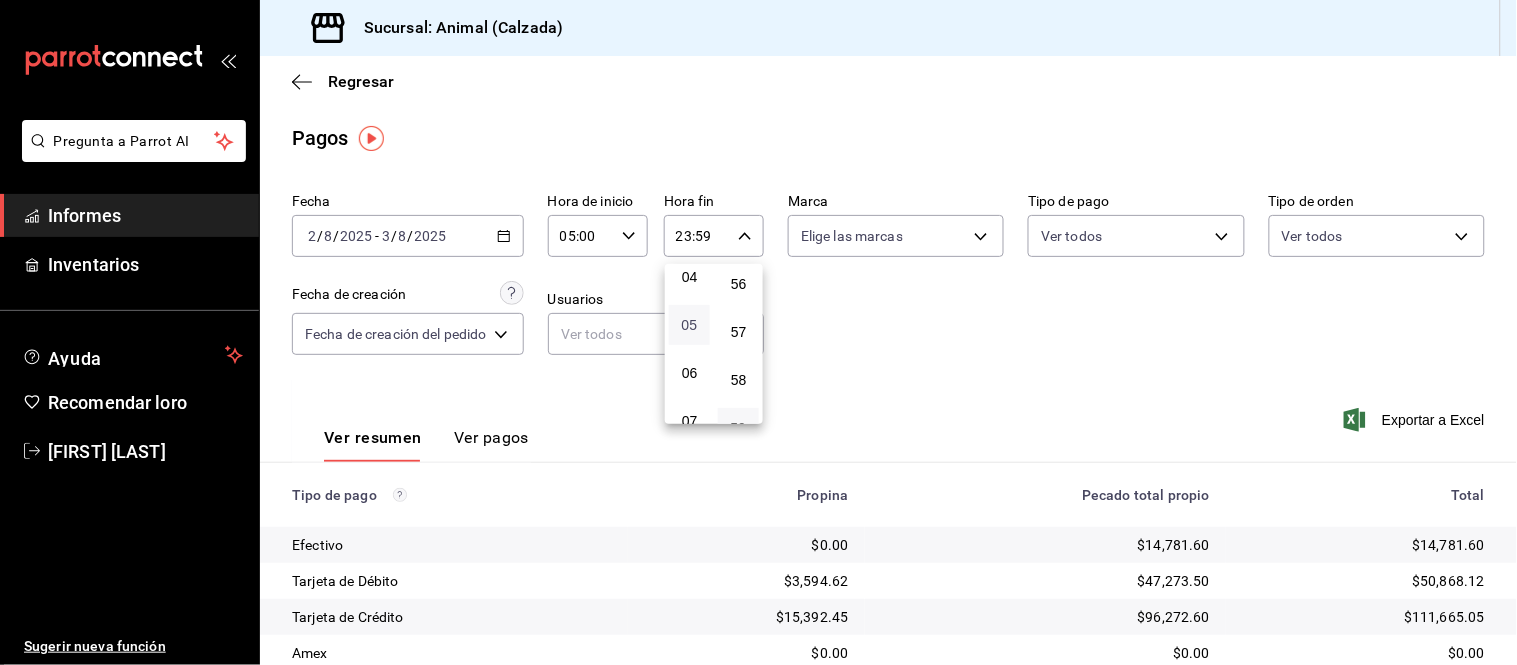 click on "05" at bounding box center (690, 325) 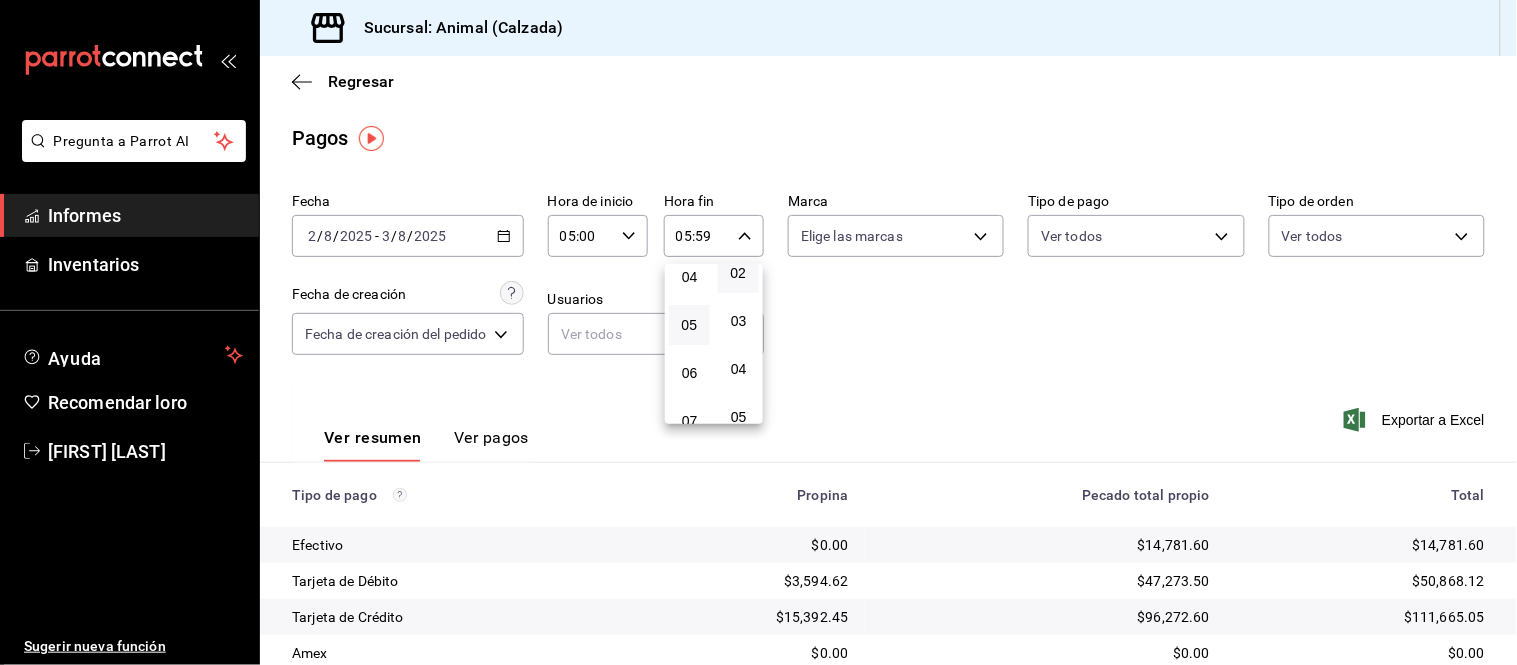 scroll, scrollTop: 0, scrollLeft: 0, axis: both 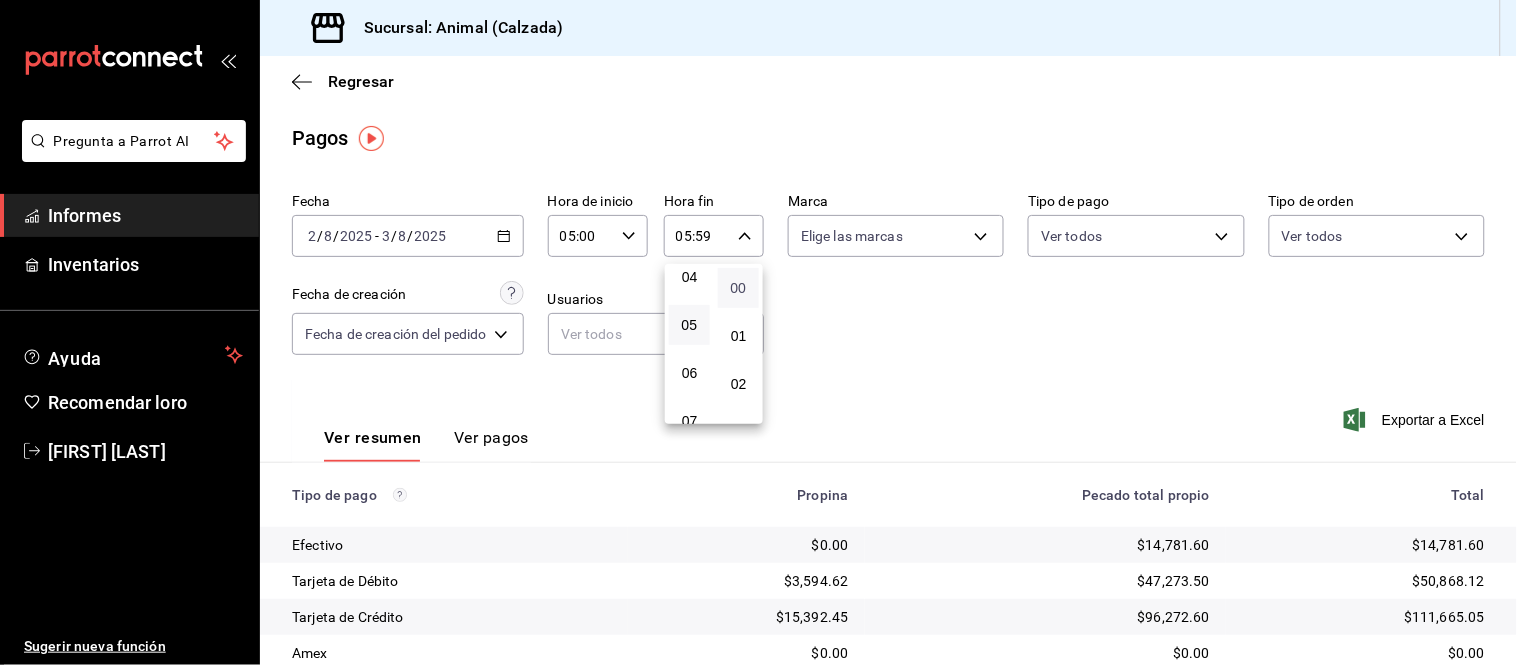 click on "00" at bounding box center (739, 288) 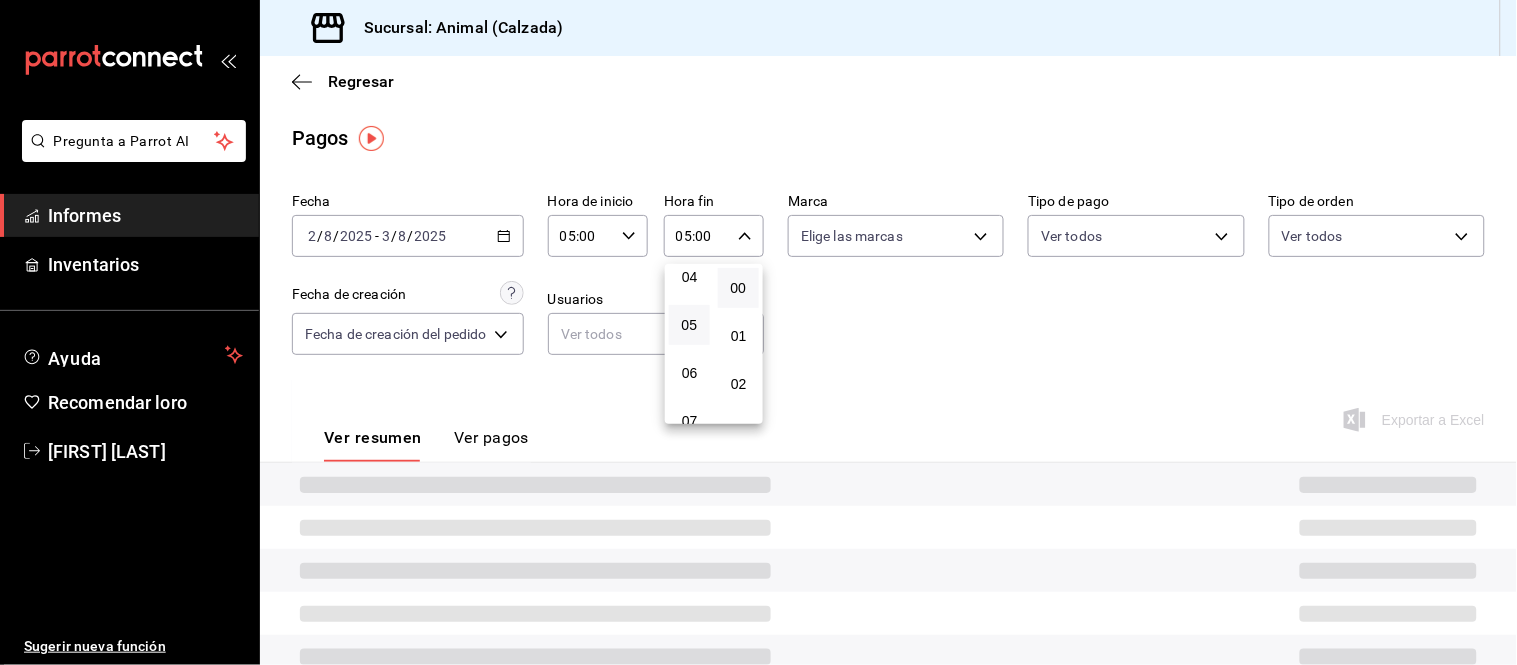 click at bounding box center [758, 332] 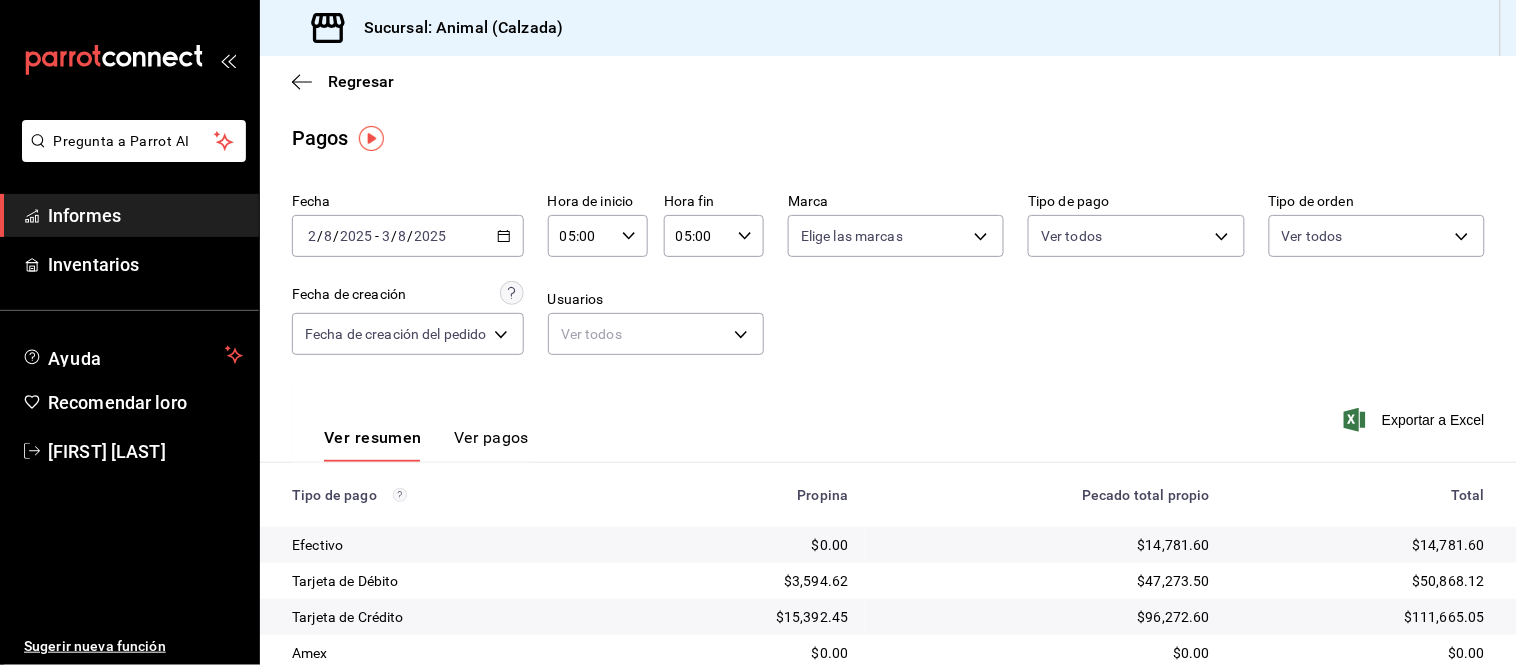 click on "Pregunta a Parrot AI Informes   Inventarios   Ayuda Recomendar loro   [FIRST] [LAST]   Sugerir nueva función   Sucursal: [LOCATION] Regresar Pagos Fecha [DATE] [DATE] - [DATE] [DATE] Hora de inicio 05:00 Hora de inicio Hora fin 05:00 Hora fin Marca Elige las marcas Tipo de pago Ver todos Tipo de orden Ver todos Fecha de creación   Fecha de creación del pedido ORDER Usuarios Ver todos null Ver resumen Ver pagos Exportar a Excel Tipo de pago   Propina Pecado total propio Total Efectivo $0.00 $14,781.60 $14,781.60 Tarjeta de Débito $3,594.62 $47,273.50 $50,868.12 Tarjeta de Crédito $15,392.45 $96,272.60 $111,665.05 Amex $0.00 $0.00 $0.00 Transferencia $0.00 $0.00 $0.00 CxC Empleados $0.00 $299.00 $299.00 Clientes de CxC $0.00 $0.00 $0.00 Pagar $0.00 $0.00 $0.00 Total $18,987.07 $158,626.70 $177,613.77 Texto original Valora esta traducción Tu opinión servirá para ayudar a mejorar el Traductor de Google Pregunta a Parrot AI Informes   Inventarios   Ayuda Recomendar loro" at bounding box center (758, 332) 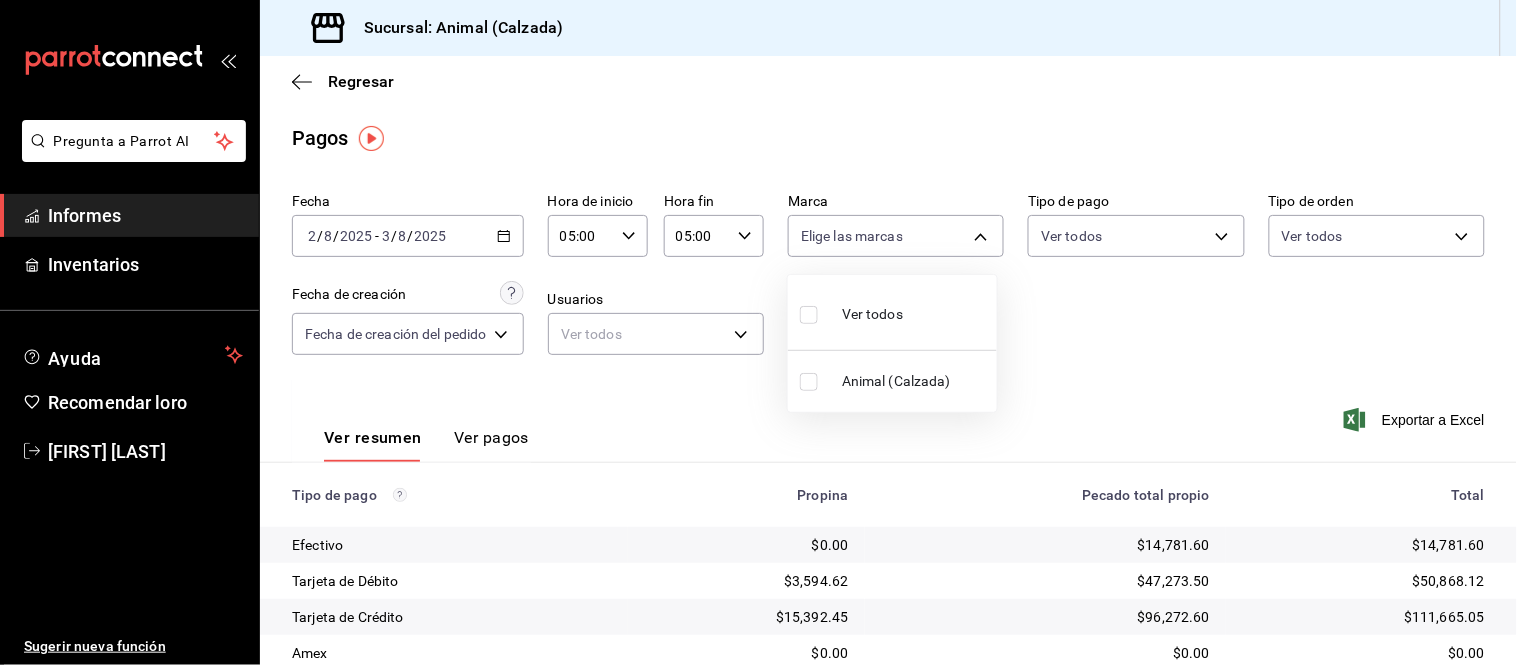 click on "Ver todos" at bounding box center (872, 314) 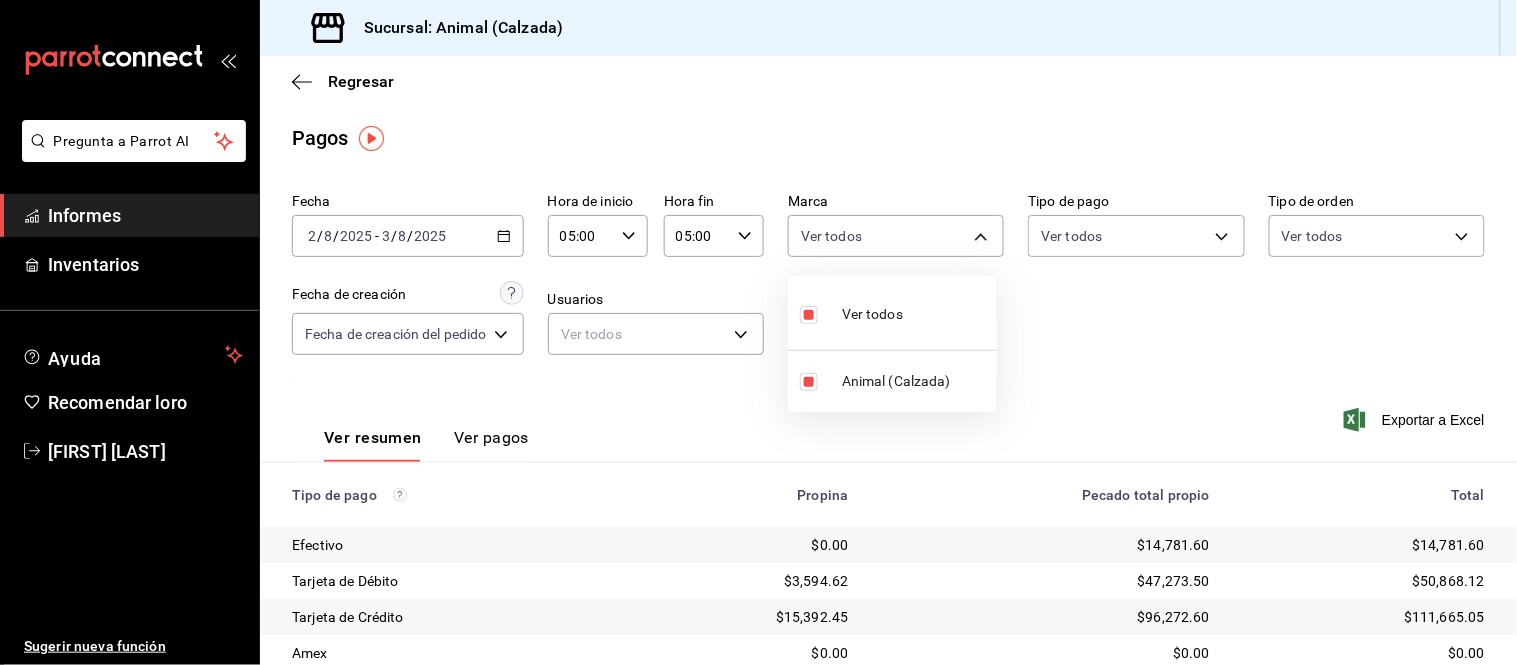 click at bounding box center [758, 332] 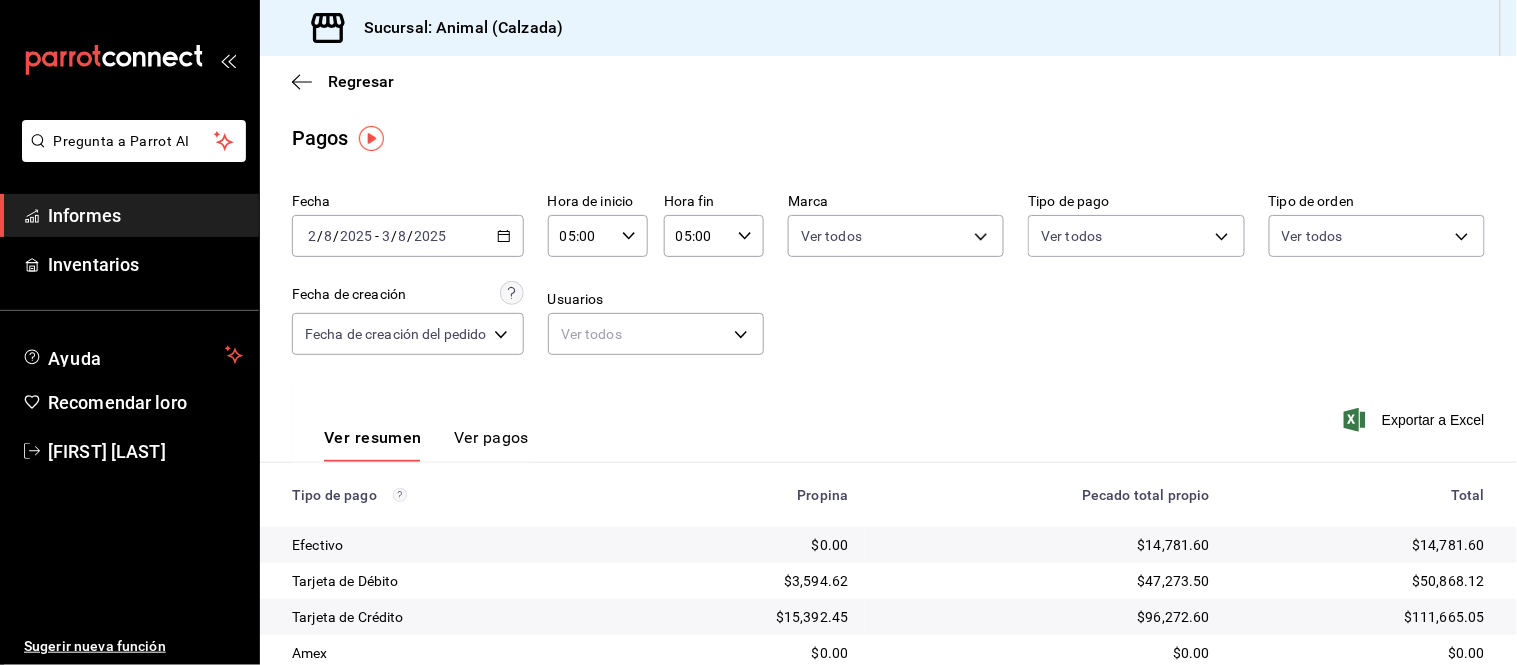 click on "Pregunta a Parrot AI Informes   Inventarios   Ayuda Recomendar loro   [FIRST] [LAST]   Sugerir nueva función   Sucursal: [LOCATION] Regresar Pagos Fecha [DATE] [DATE] - [DATE] [DATE] Hora de inicio 05:00 Hora de inicio Hora fin 05:00 Hora fin Marca Ver todos [UUID] Tipo de pago Ver todos Tipo de orden Ver todos Fecha de creación   Fecha de creación del pedido ORDER Usuarios Ver todos null Ver resumen Ver pagos Exportar a Excel Tipo de pago   Propina Pecado total propio Total Efectivo $0.00 $14,781.60 $14,781.60 Tarjeta de Débito $3,594.62 $47,273.50 $50,868.12 Tarjeta de Crédito $15,392.45 $96,272.60 $111,665.05 Amex $0.00 $0.00 $0.00 Transferencia $0.00 $0.00 $0.00 CxC Empleados $0.00 $299.00 $299.00 Clientes de CxC $0.00 $0.00 $0.00 Pagar $0.00 $0.00 $0.00 Total $18,987.07 $158,626.70 $177,613.77 Texto original Valora esta traducción Tu opinión servirá para ayudar a mejorar el Traductor de Google Pregunta a Parrot AI Informes" at bounding box center [758, 332] 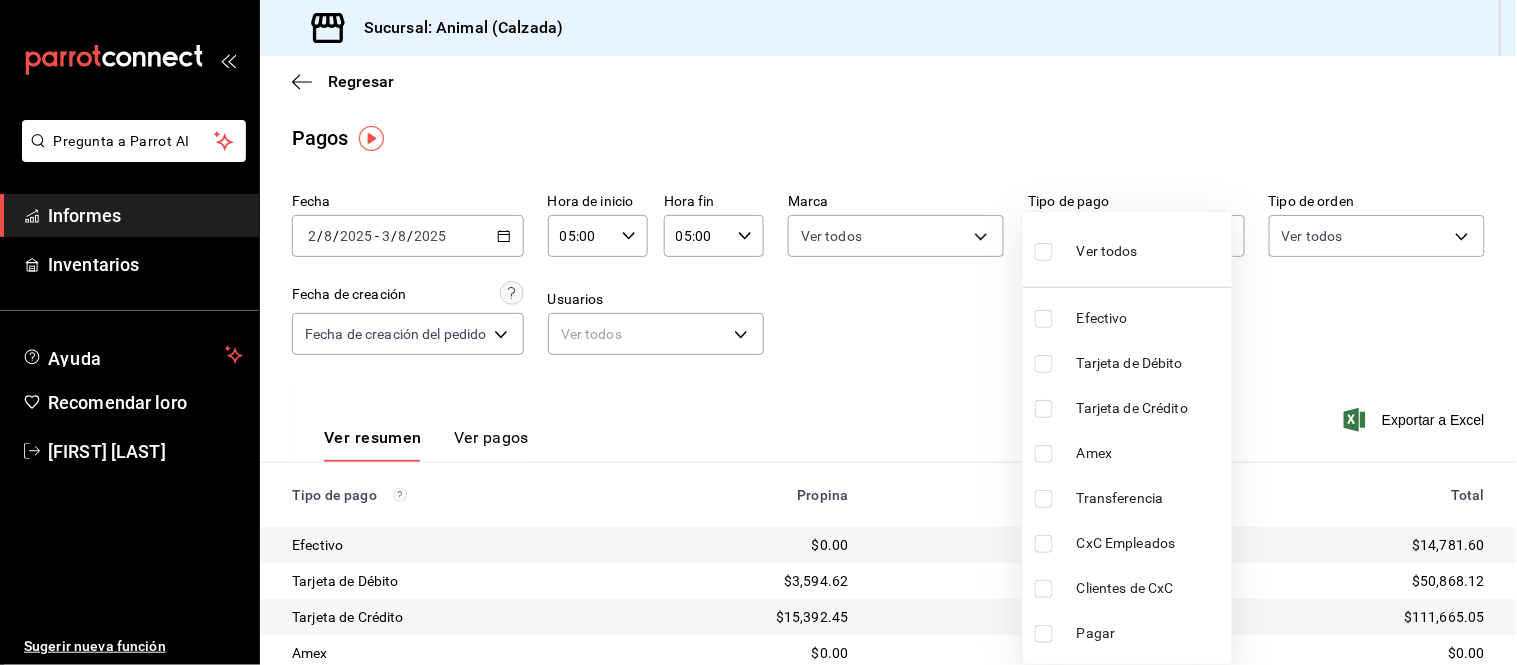 click on "Ver todos" at bounding box center [1107, 251] 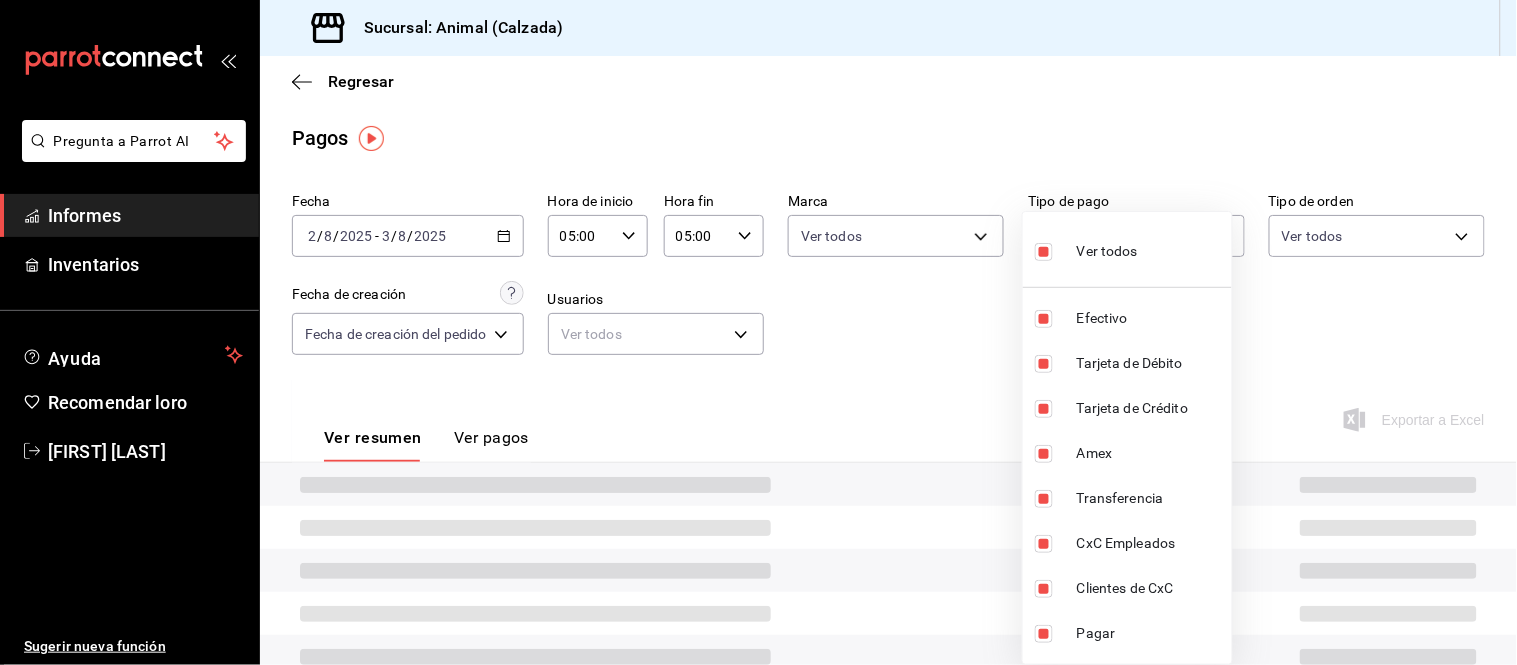 click at bounding box center (758, 332) 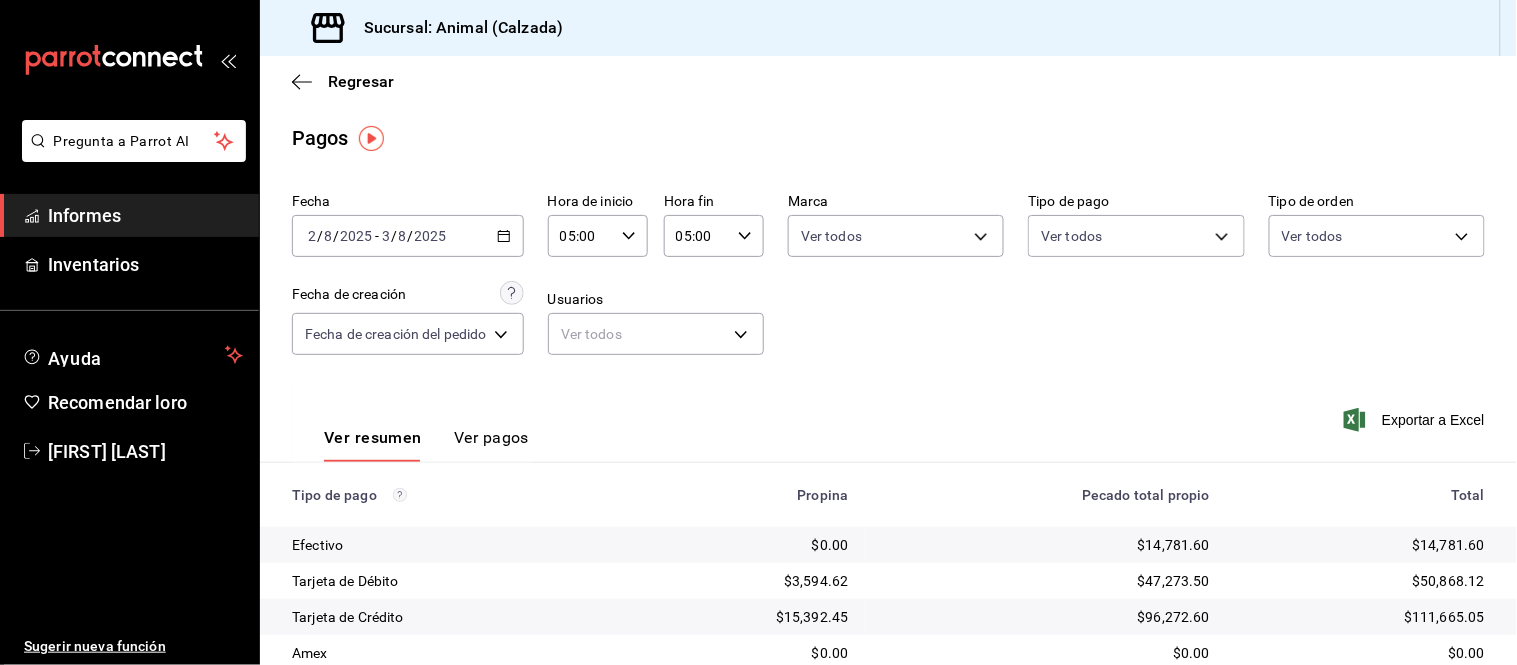 click on "Pregunta a Parrot AI Informes   Inventarios   Ayuda Recomendar loro   [FIRST] [LAST]   Sugerir nueva función   Sucursal: [LOCATION] Regresar Pagos Fecha [DATE] [DATE] - [DATE] [DATE] Hora de inicio 05:00 Hora de inicio Hora fin 05:00 Hora fin Marca Ver todos [UUID] Tipo de pago Ver todos [UUID],[UUID],[UUID],[UUID],[UUID],[UUID],[UUID],[UUID] Tipo de orden Ver todos Fecha de creación   Fecha de creación del pedido ORDER Usuarios Ver todos null Ver resumen Ver pagos Exportar a Excel Tipo de pago   Propina Pecado total propio Total Efectivo $0.00 $14,781.60 $14,781.60 Tarjeta de Débito $3,594.62 $47,273.50 $50,868.12 Tarjeta de Crédito $15,392.45 $96,272.60 $111,665.05 Amex $0.00 $0.00 $0.00 Transferencia" at bounding box center (758, 332) 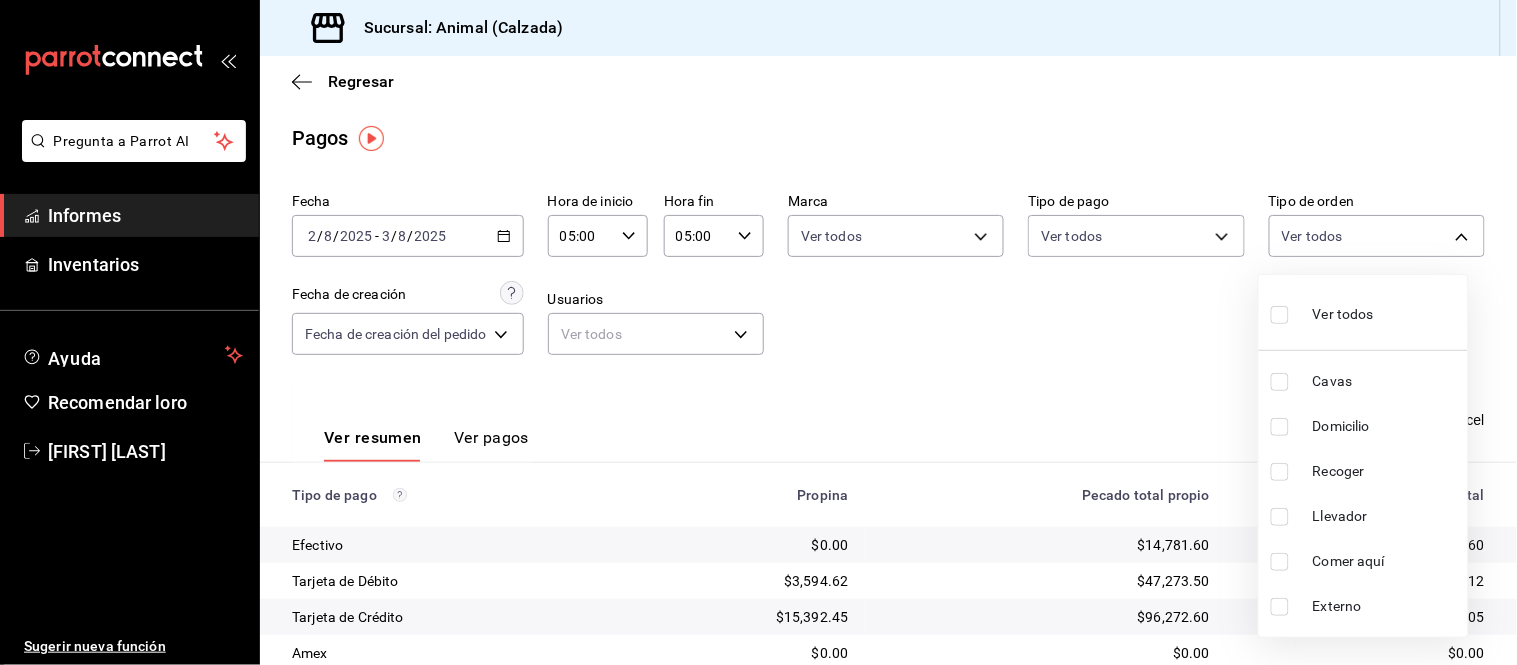 click on "Ver todos" at bounding box center [1322, 312] 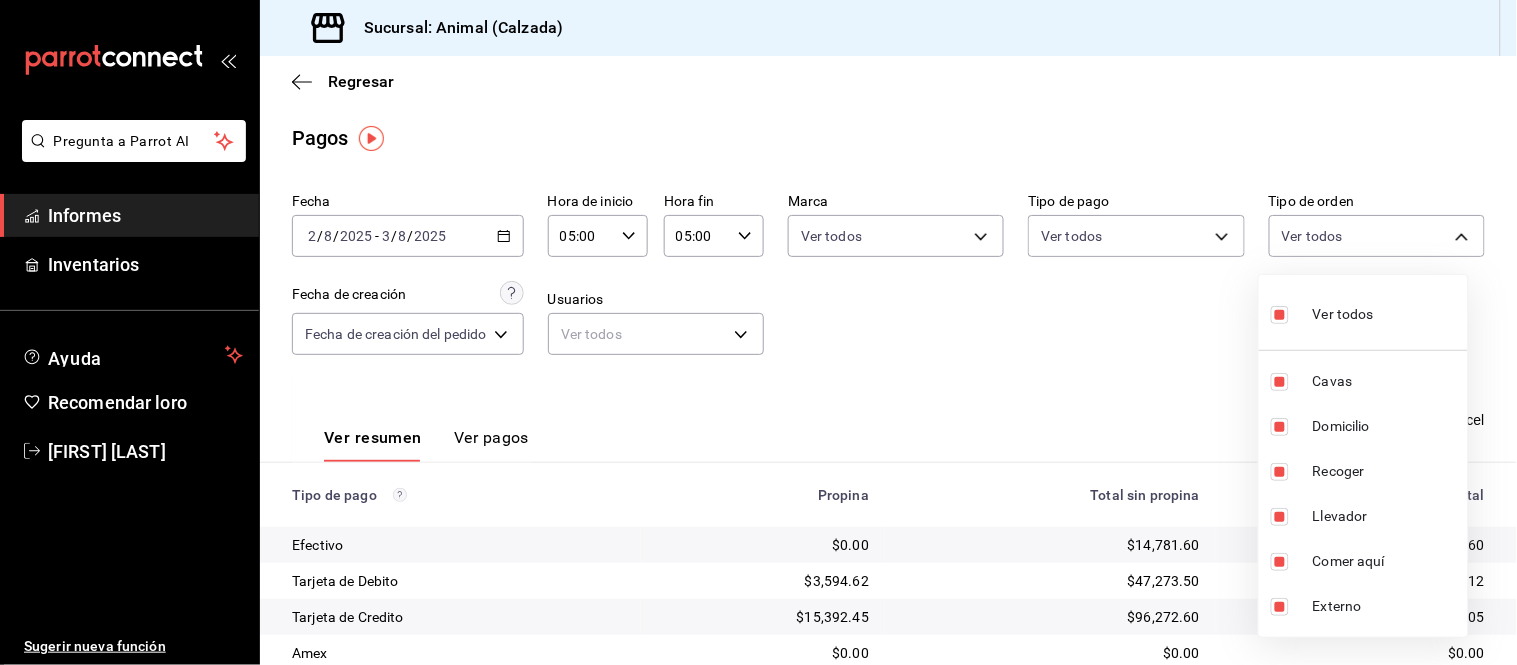 click at bounding box center [758, 332] 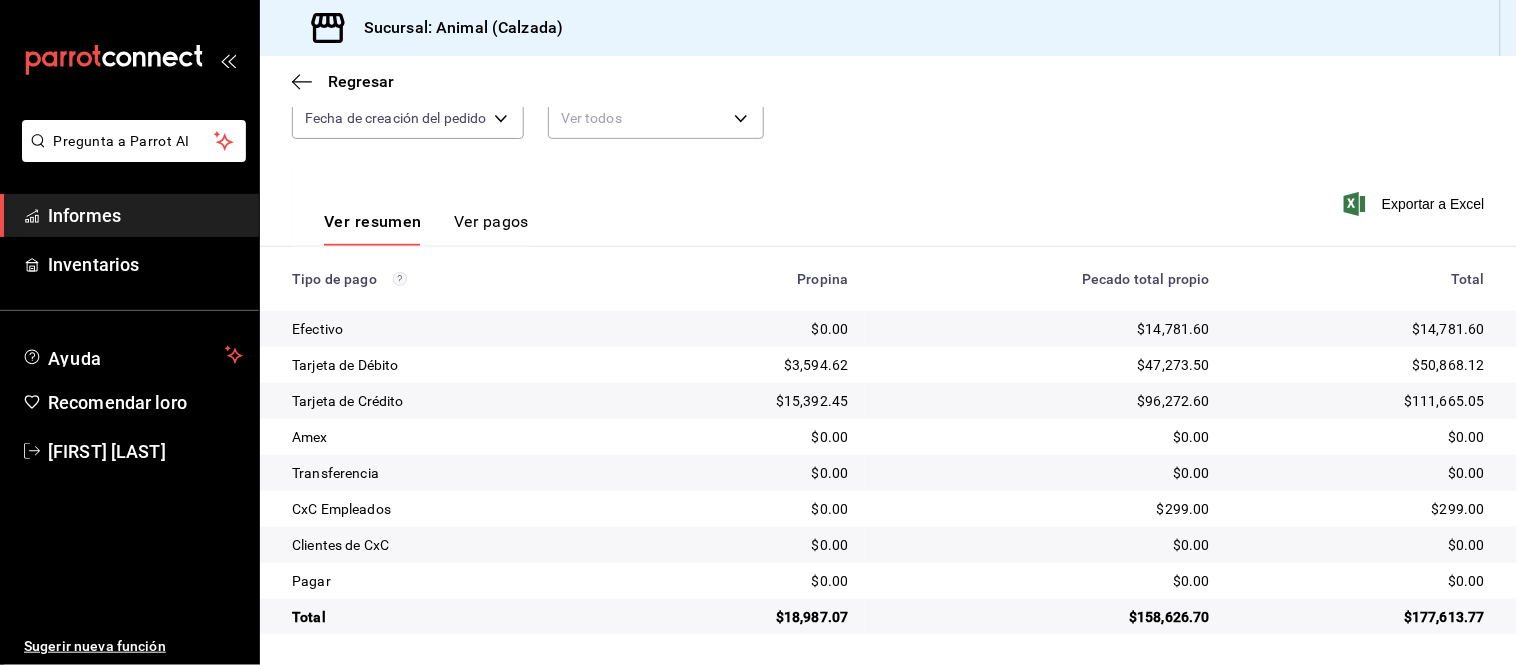 scroll, scrollTop: 218, scrollLeft: 0, axis: vertical 